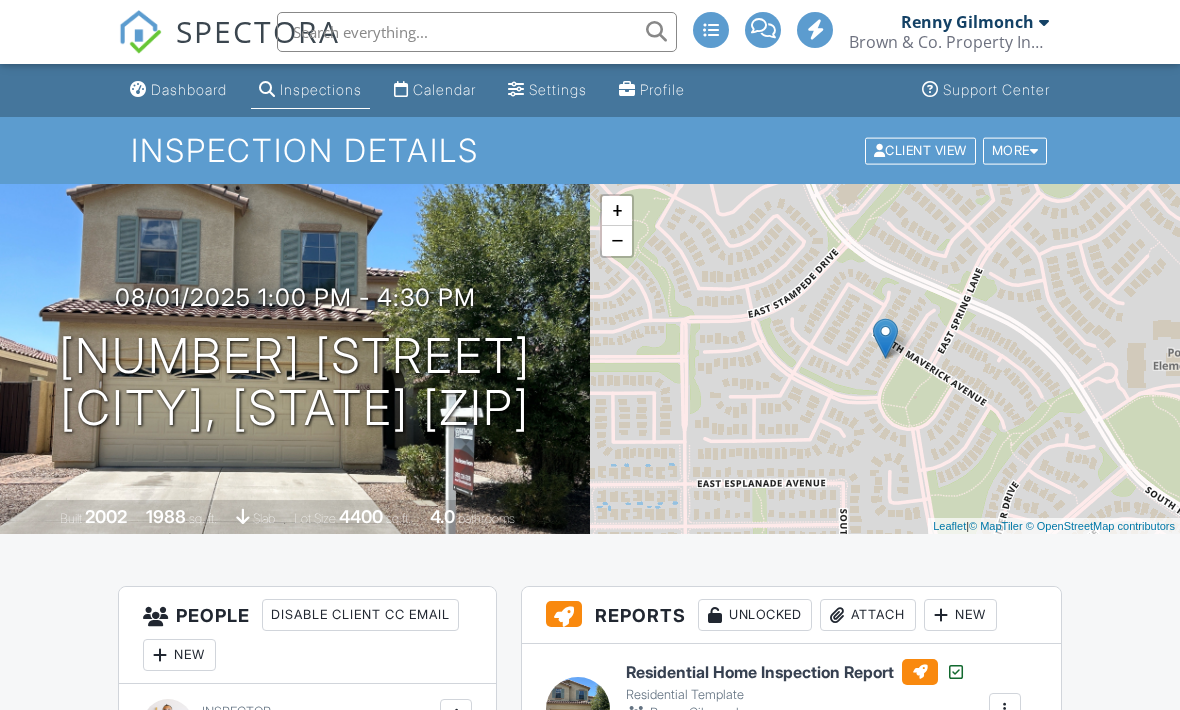 scroll, scrollTop: 228, scrollLeft: 0, axis: vertical 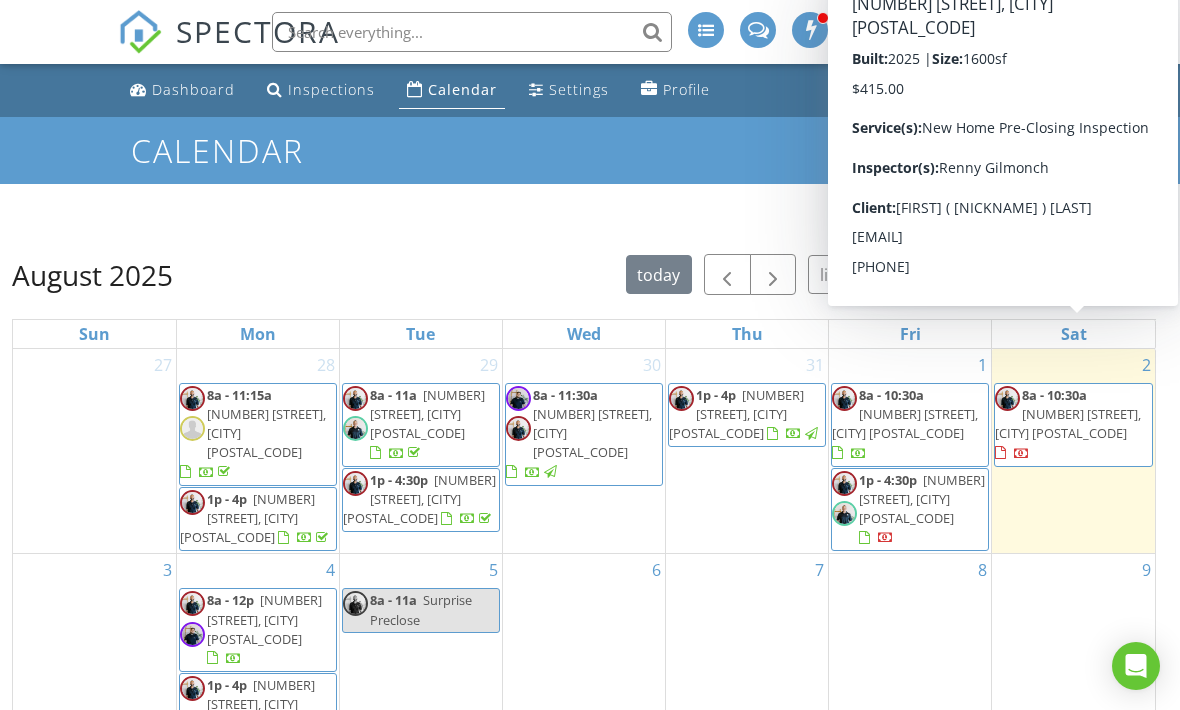 click on "10631 Block Rd, Tolleson 85353" at bounding box center (1068, 423) 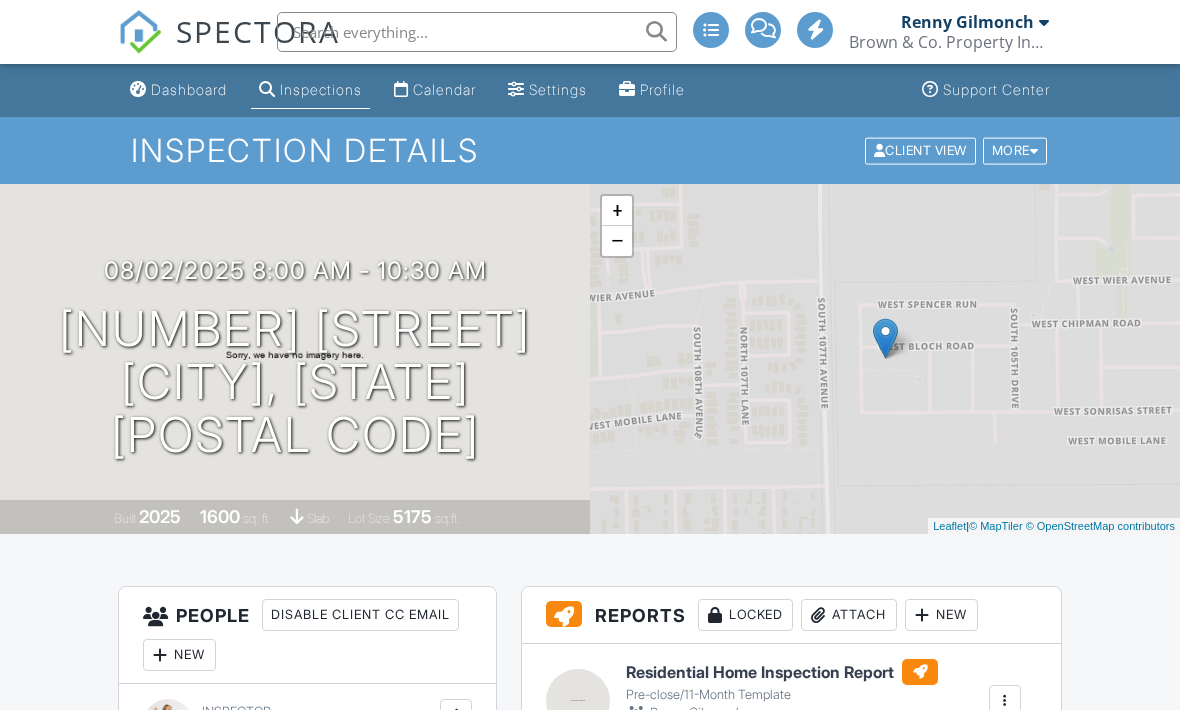 scroll, scrollTop: 0, scrollLeft: 0, axis: both 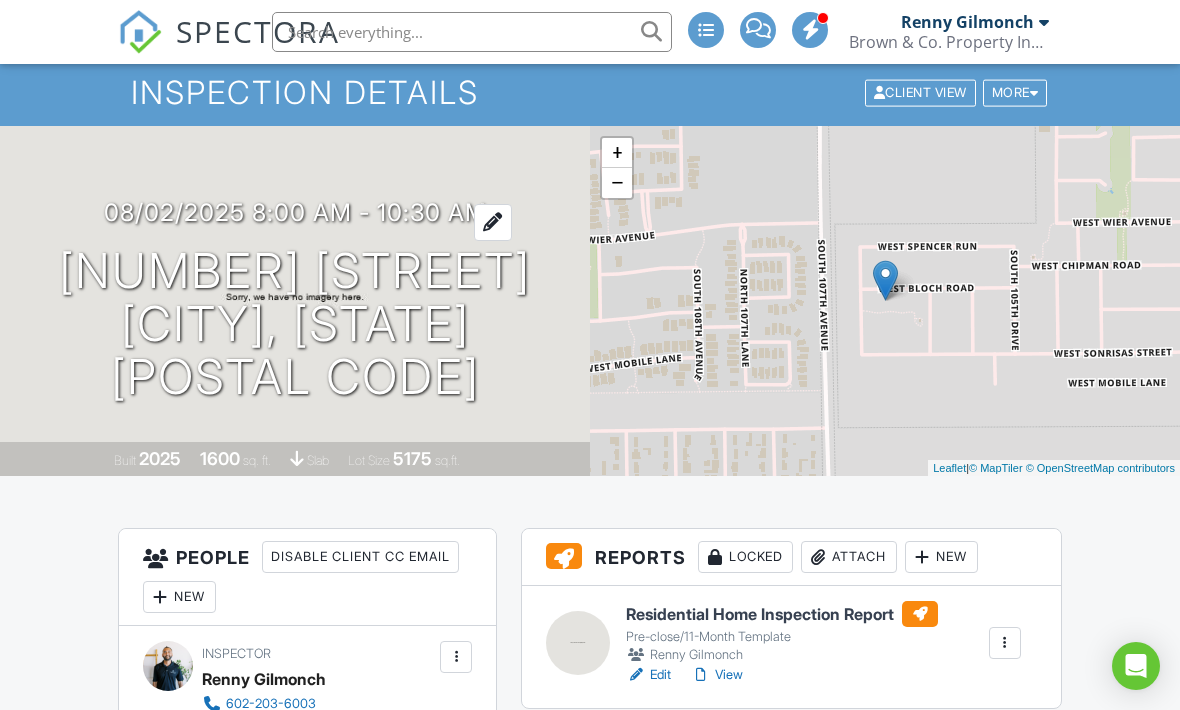 click at bounding box center (493, 222) 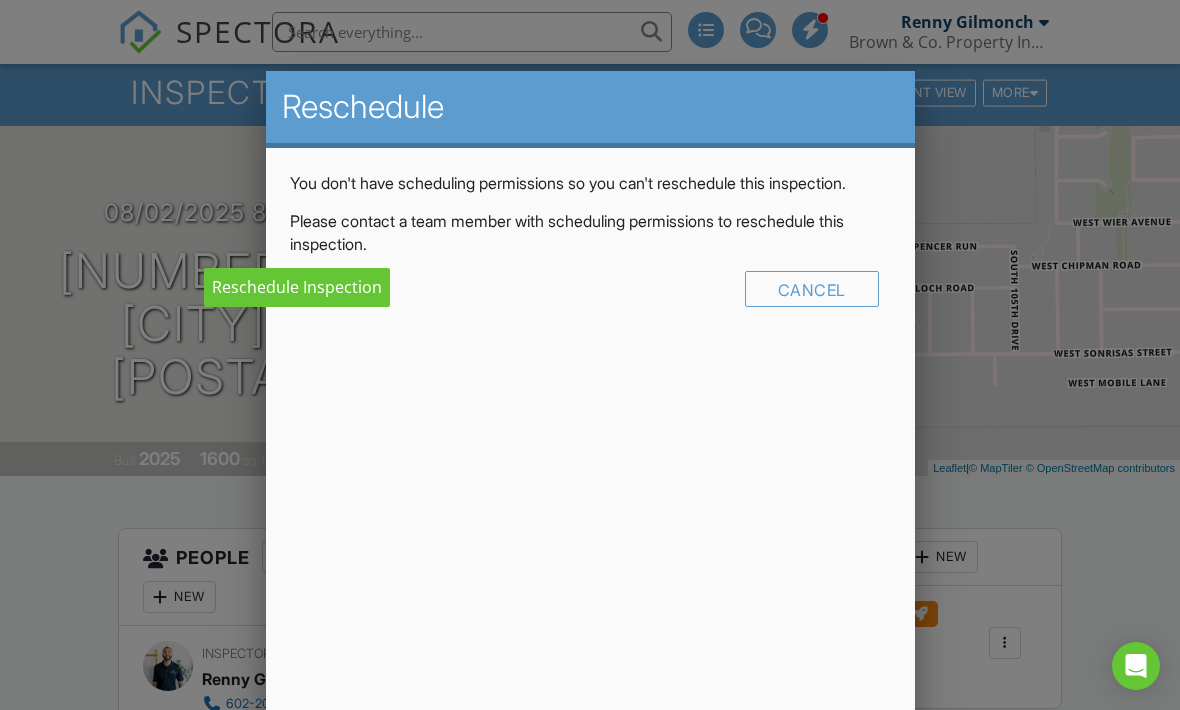click at bounding box center (590, 344) 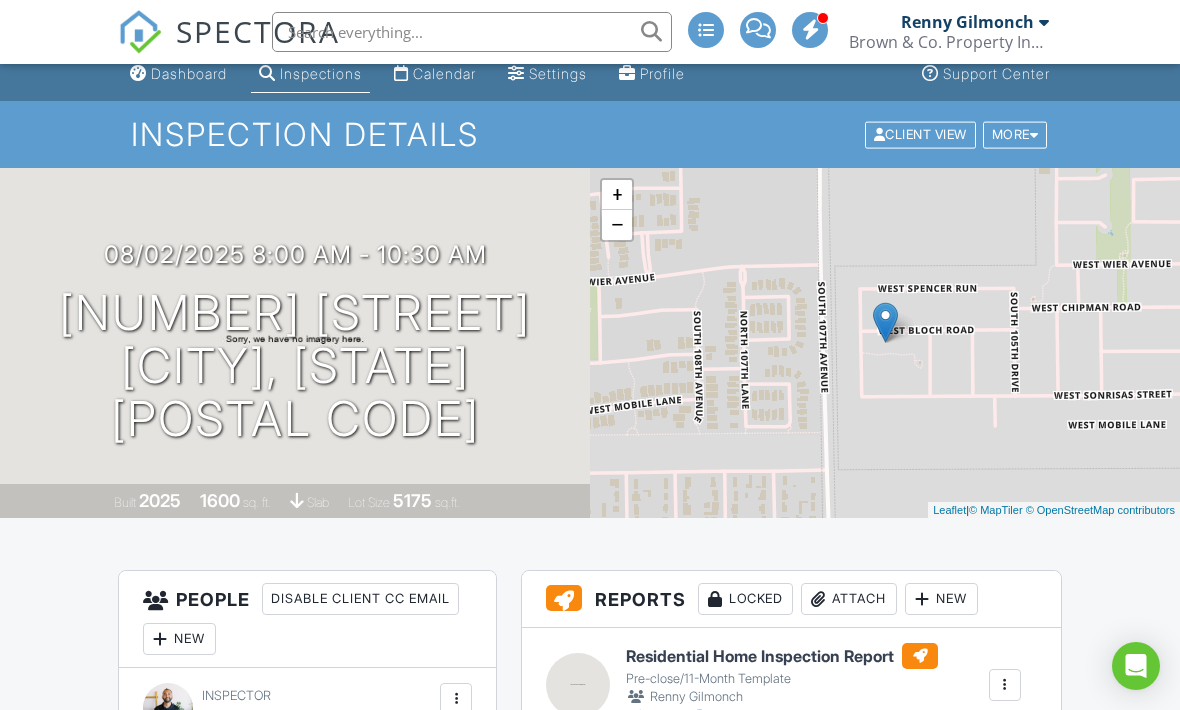 scroll, scrollTop: 17, scrollLeft: 0, axis: vertical 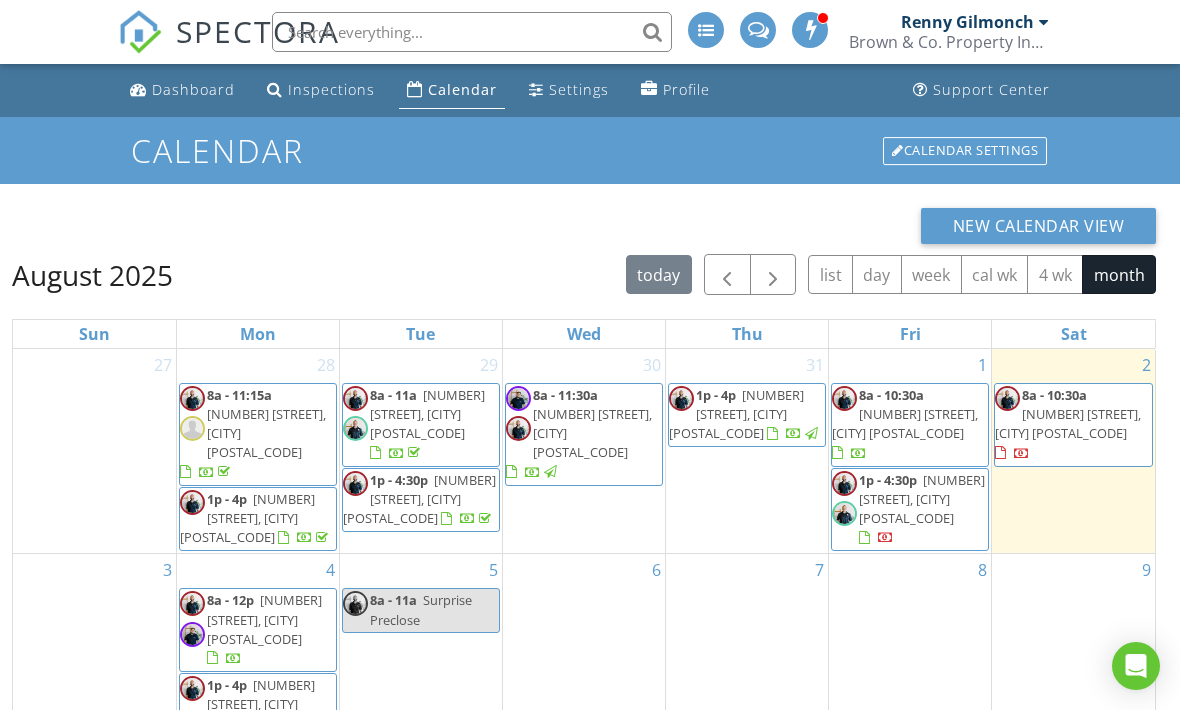 click on "[NUMBER]
8a - 10:30a
[NUMBER] [STREET], [CITY] [POSTAL_CODE]" at bounding box center [1073, 451] 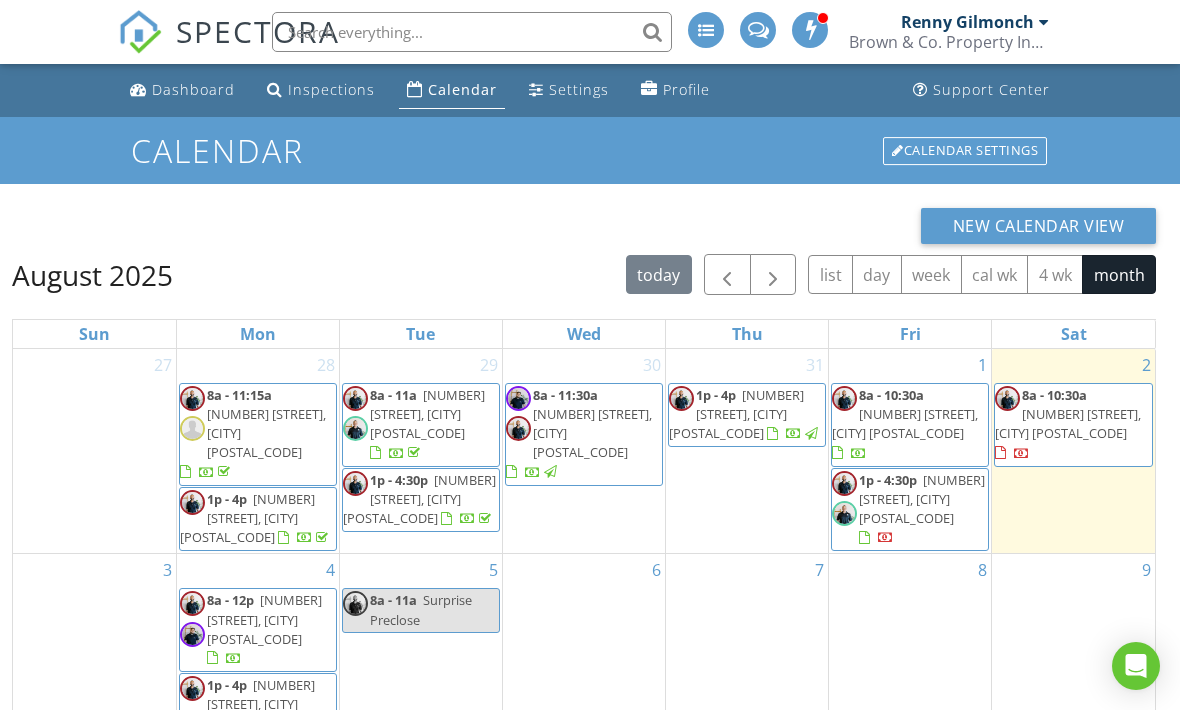 click on "[NUMBER]
8a - 10:30a
[NUMBER] [STREET], [CITY] [POSTAL_CODE]" at bounding box center (1073, 451) 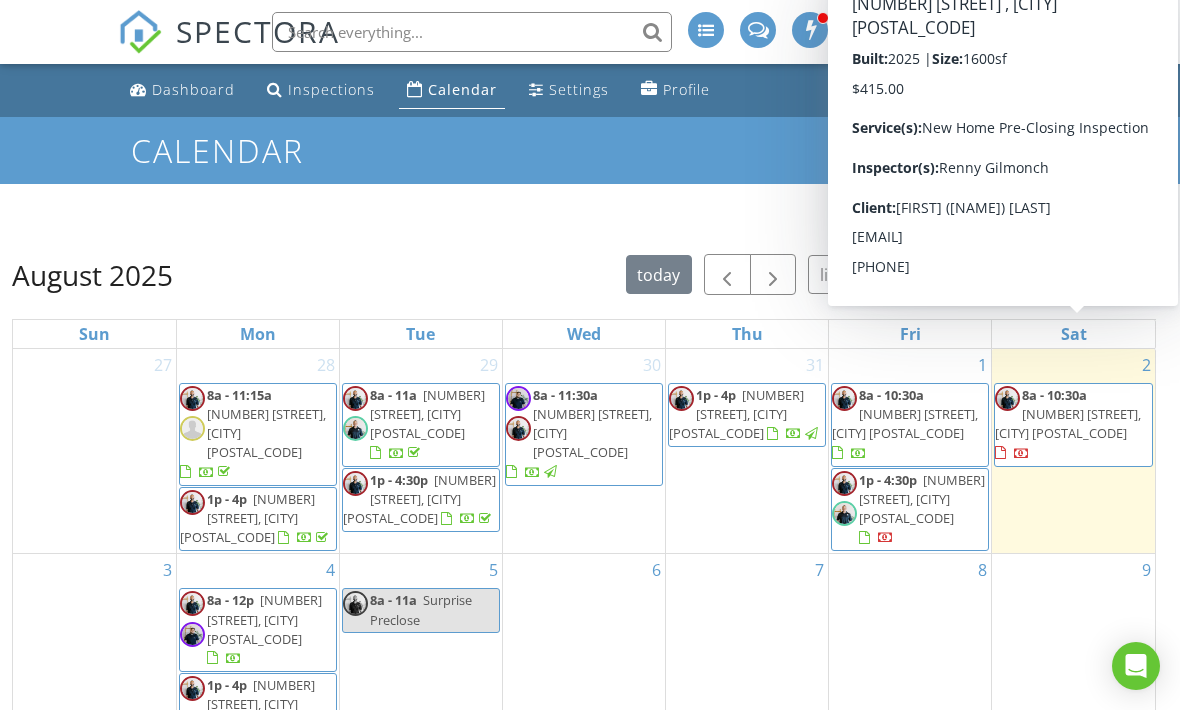 click on "[NUMBER] [STREET], [CITY] [POSTAL_CODE]" at bounding box center (1068, 423) 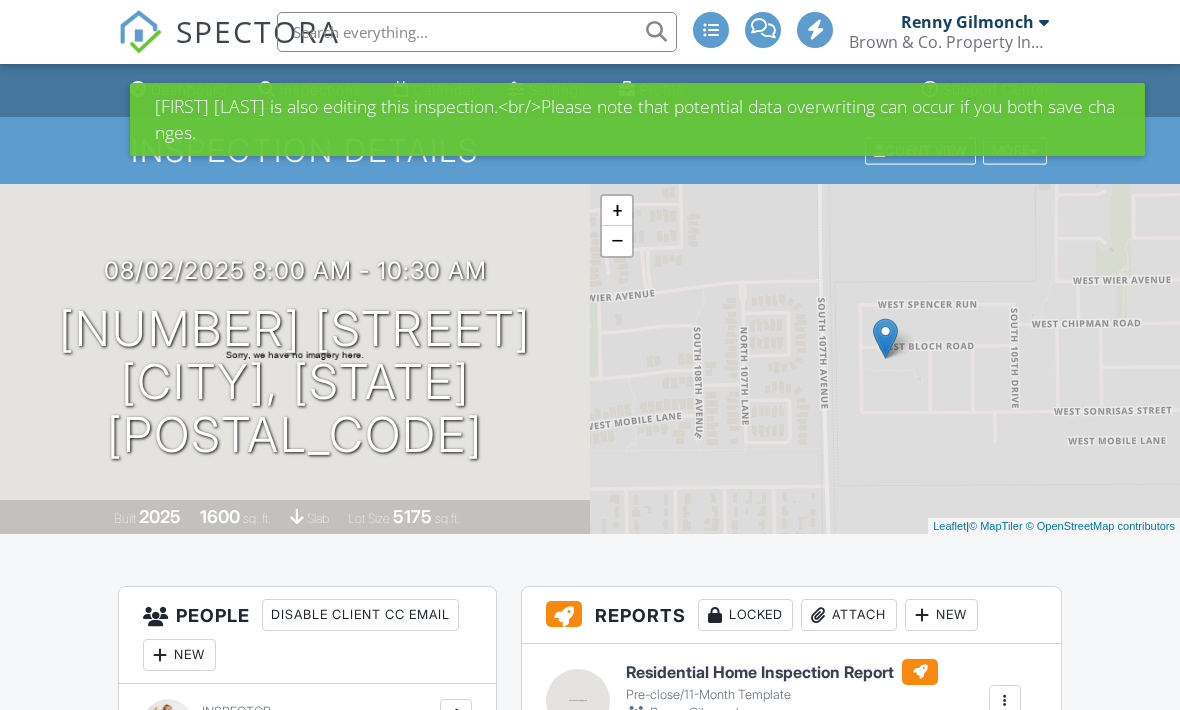 scroll, scrollTop: 0, scrollLeft: 0, axis: both 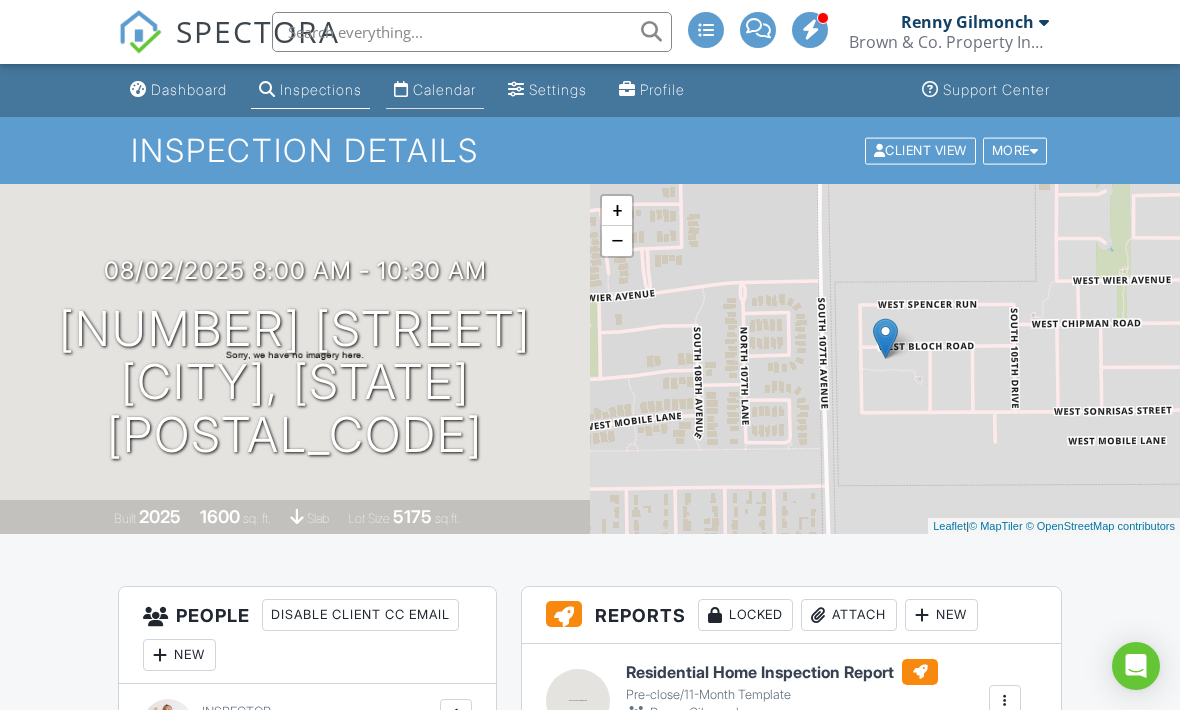 click on "Calendar" at bounding box center (444, 89) 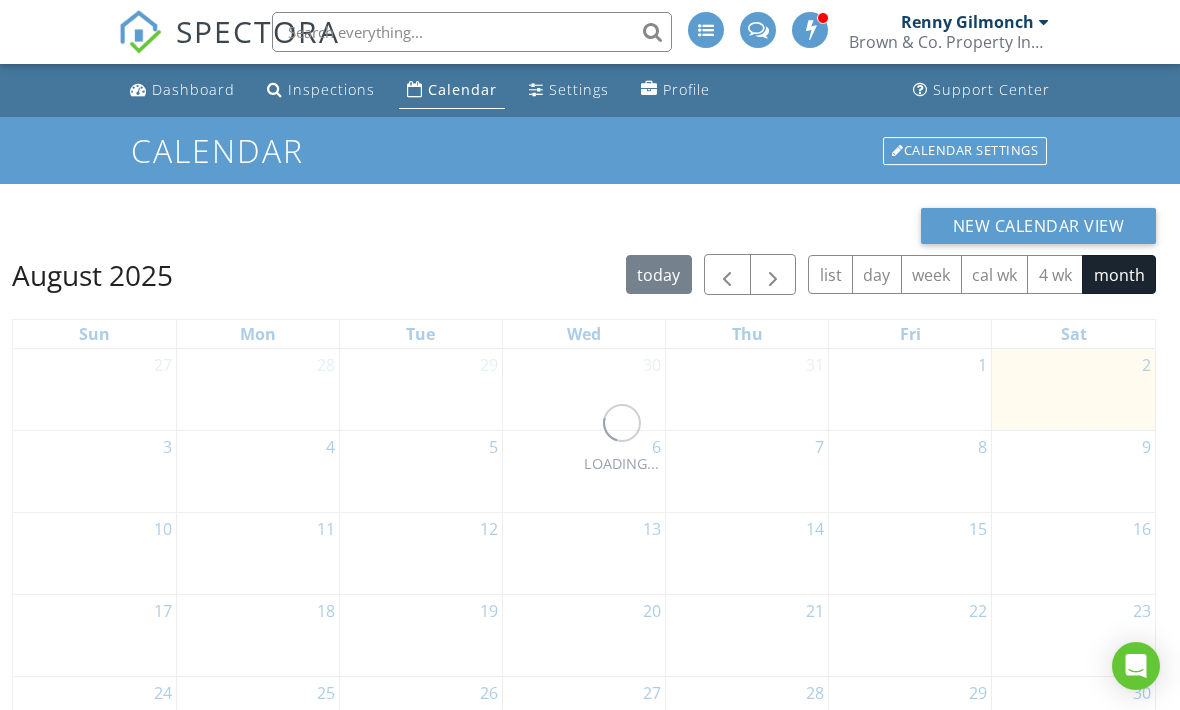 scroll, scrollTop: 0, scrollLeft: 0, axis: both 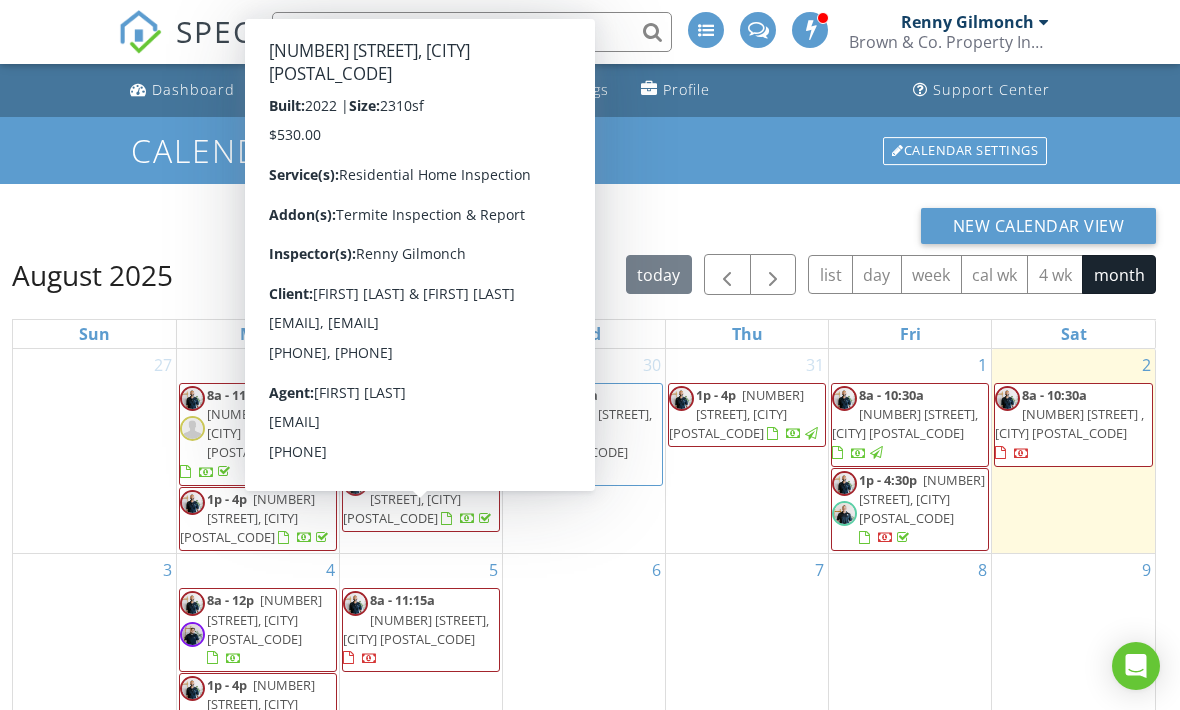 click on "19099 E Walnut Ct, Queen Creek 85142" at bounding box center (416, 629) 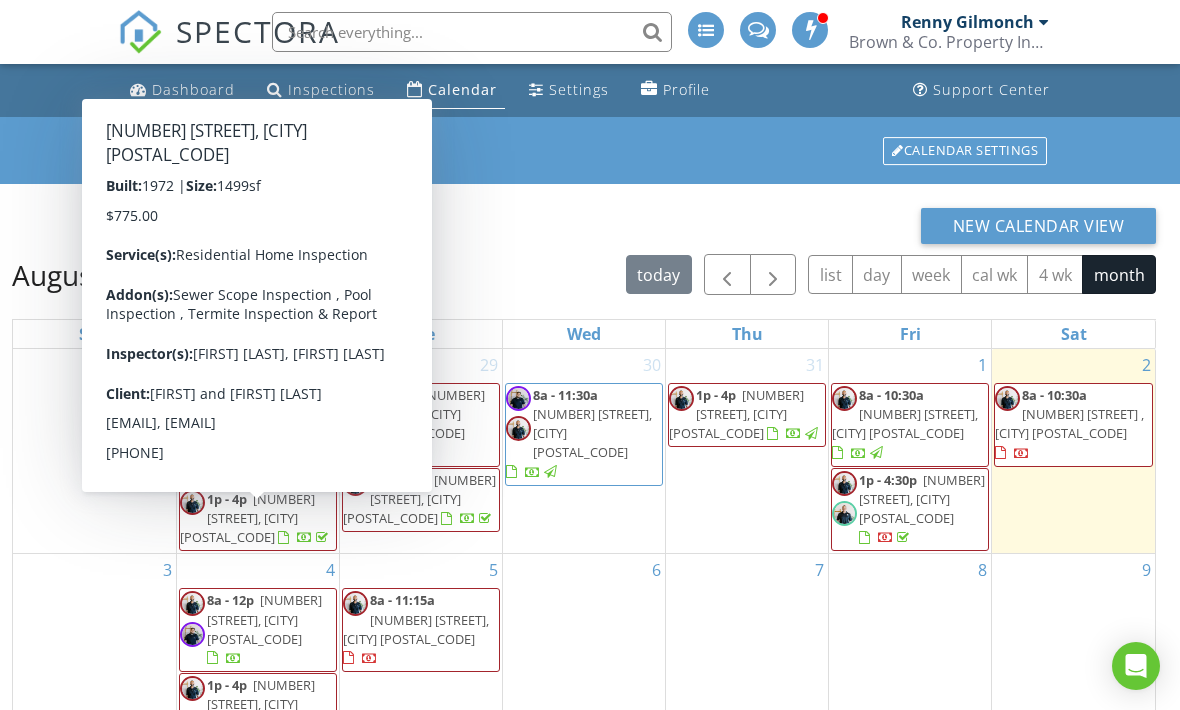 click on "217 E Bruce Ave, Gilbert 85234" at bounding box center [264, 619] 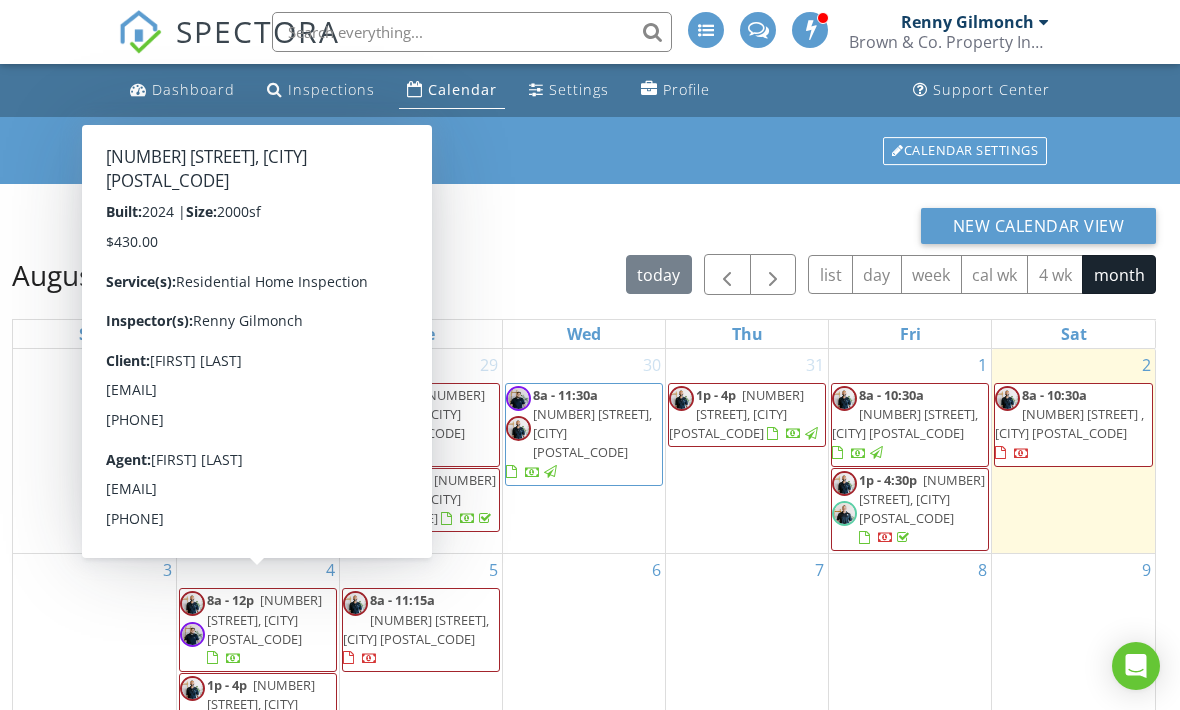 click on "4120 E Ghost Flower Ln, San Tan Valley 85140" at bounding box center (247, 704) 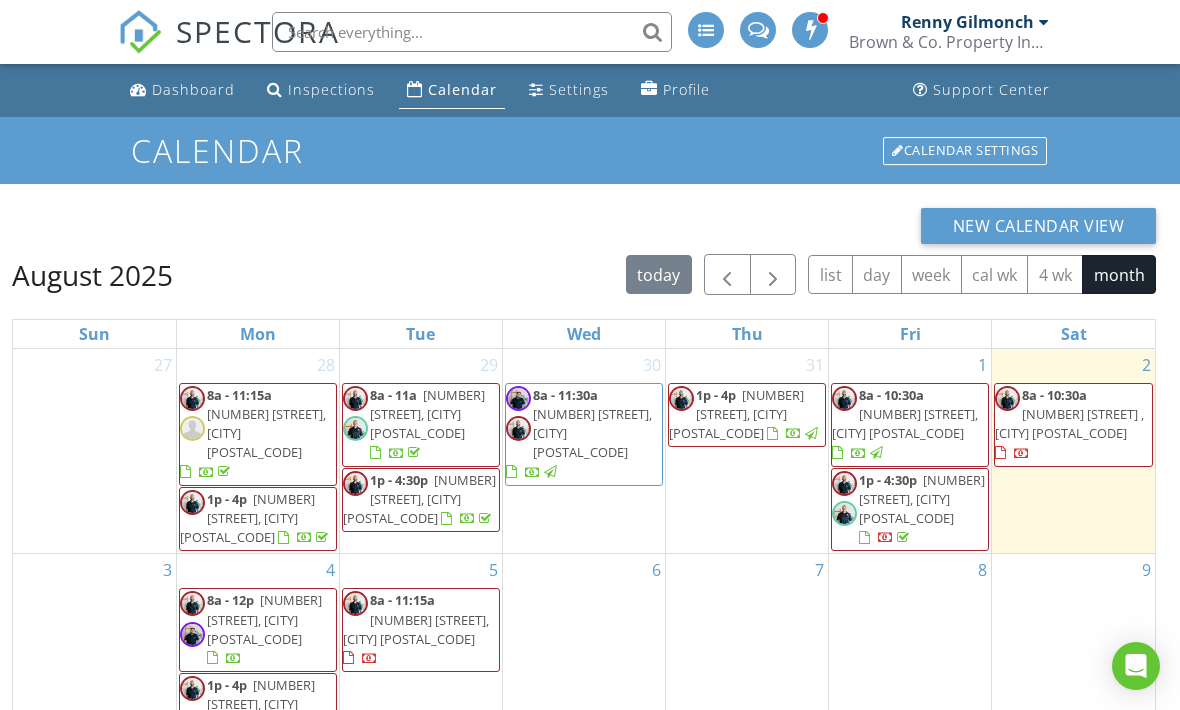 click on "3" at bounding box center [94, 646] 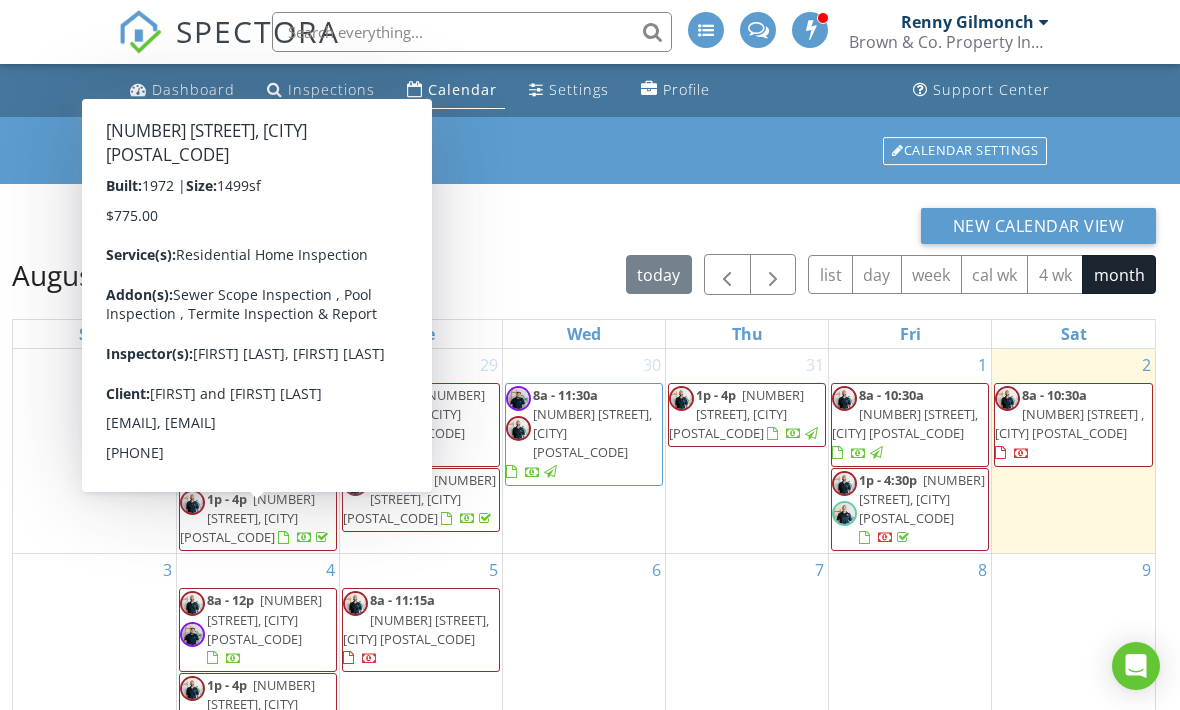 click on "217 E Bruce Ave, Gilbert 85234" at bounding box center (264, 619) 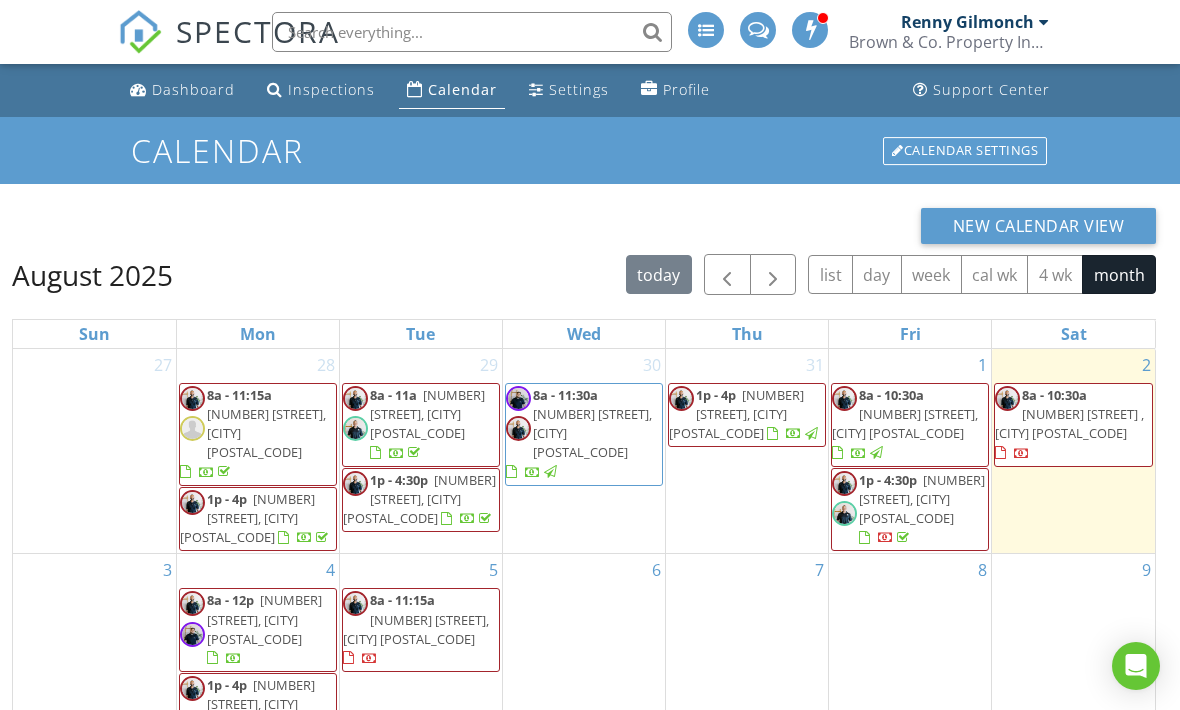 click on "6" at bounding box center (584, 646) 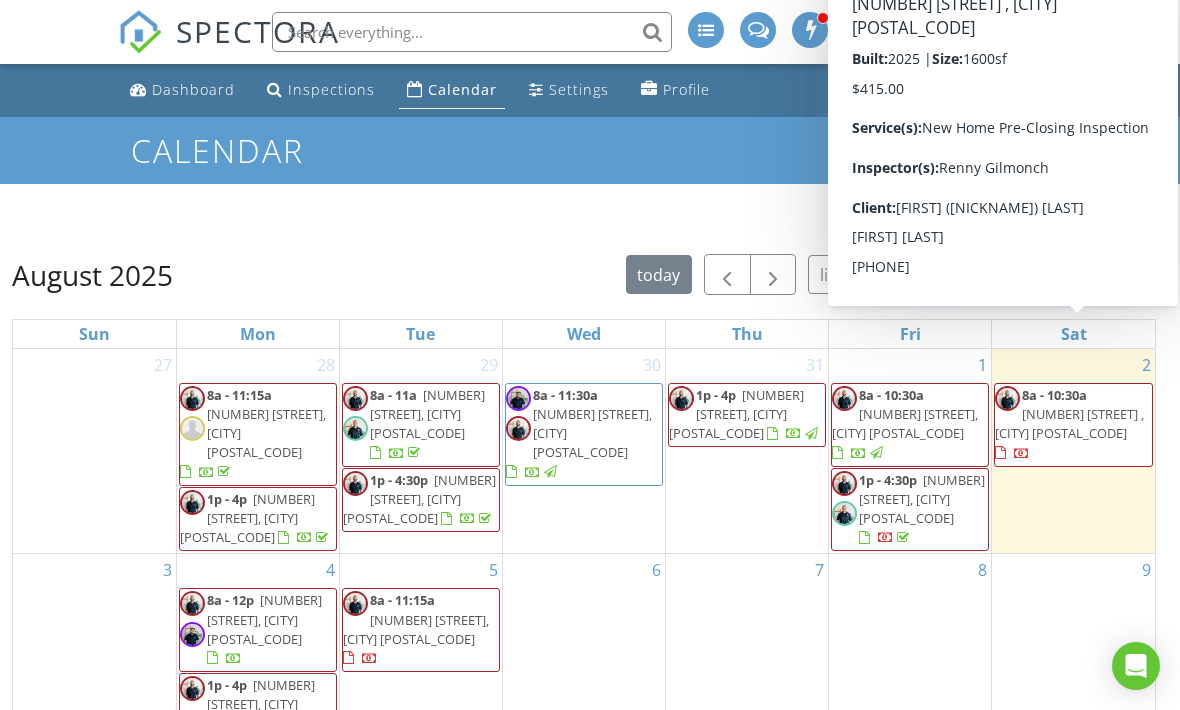 click on "10631 Bloch Rd , Tolleson 85353" at bounding box center [1069, 423] 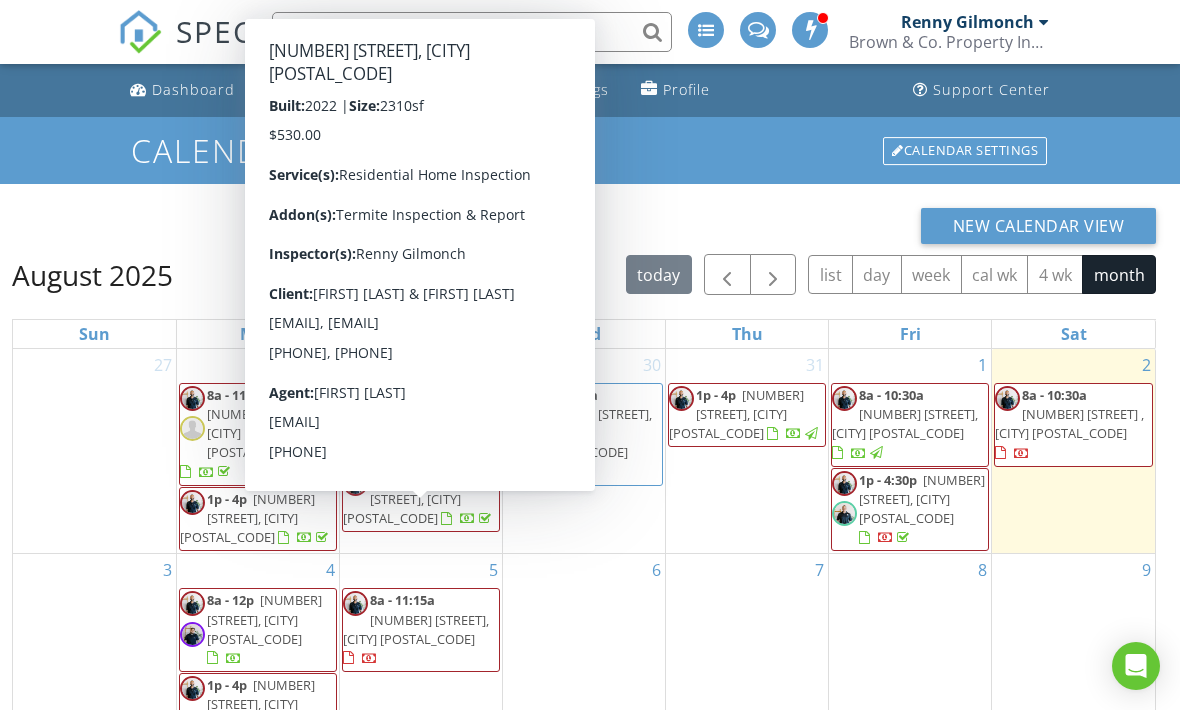 click on "19099 E Walnut Ct, Queen Creek 85142" at bounding box center (416, 629) 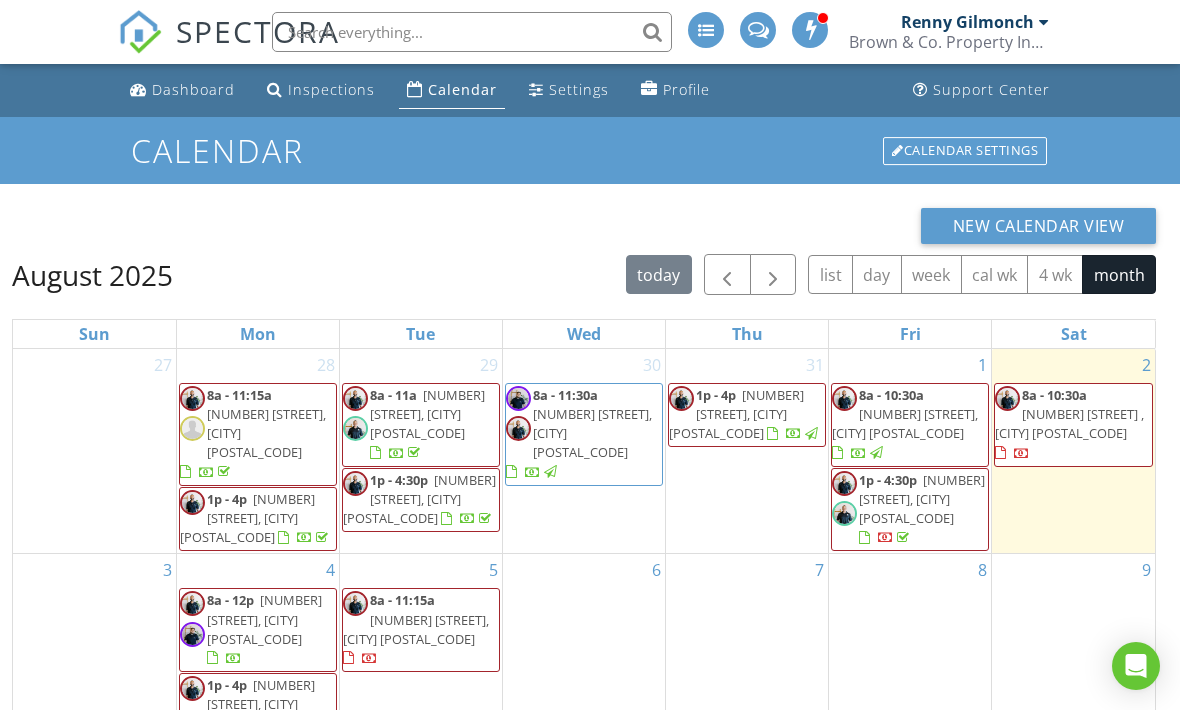 click on "7" at bounding box center (747, 646) 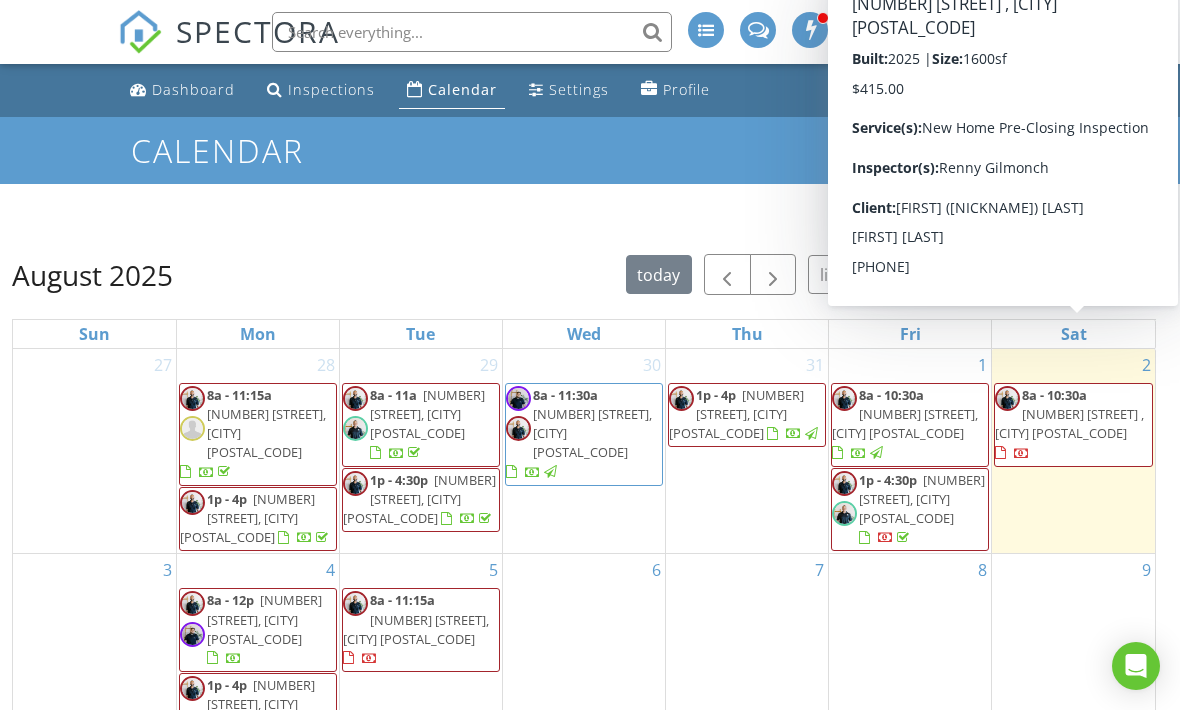 click on "10631 Bloch Rd , Tolleson 85353" at bounding box center [1069, 423] 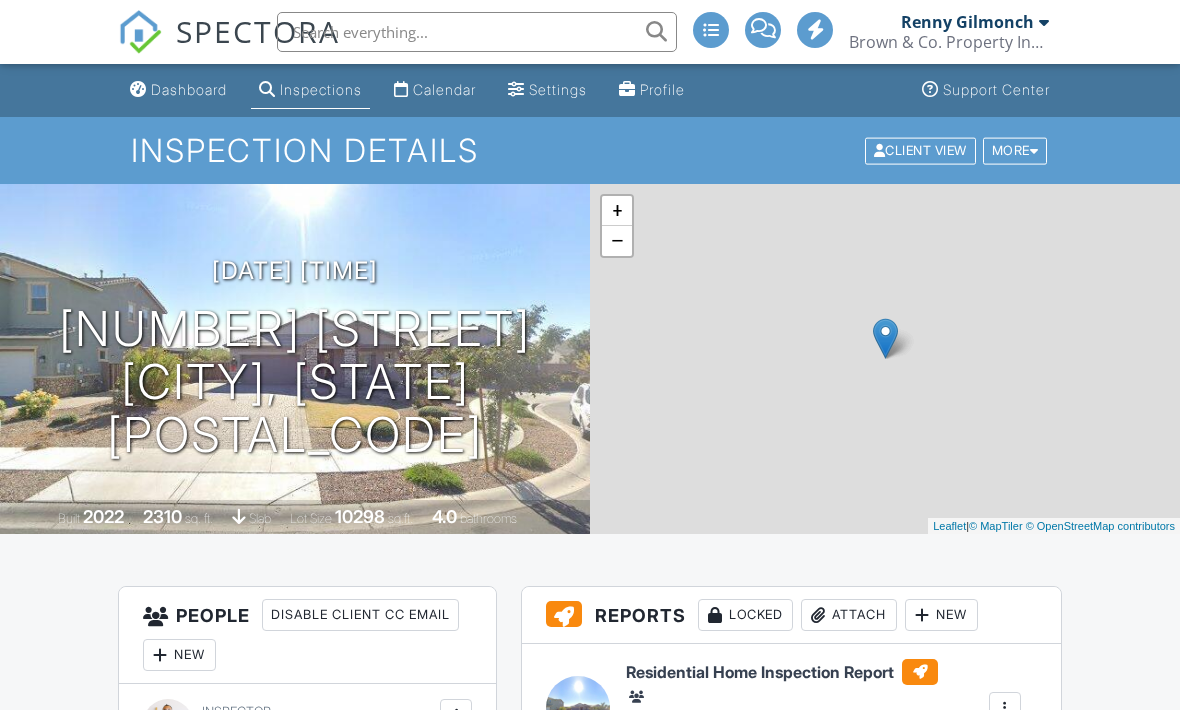 scroll, scrollTop: 0, scrollLeft: 0, axis: both 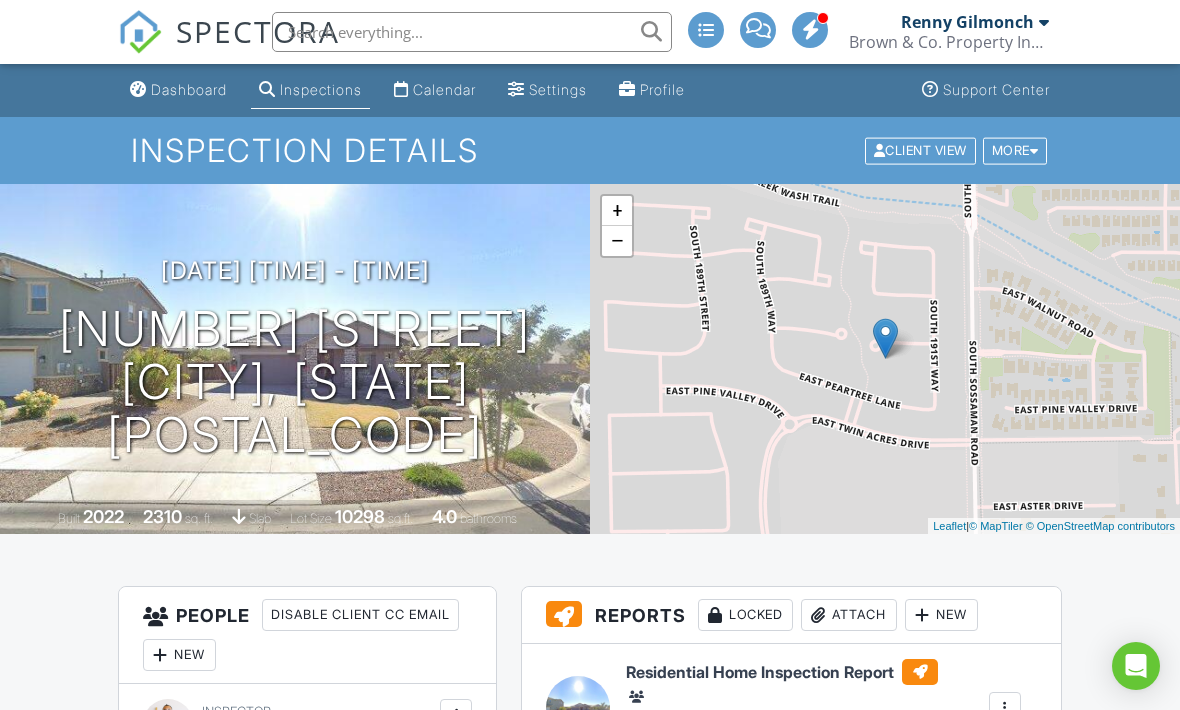 click on "Dashboard
Inspections
Calendar
Settings
Profile
Support Center
Inspection Details
Client View
More
Property Details
Reschedule
Share
Cancel
Delete
Print Order
Convert to V9
Disable Pass on CC Fees
08/05/2025  8:00 am
- 11:15 am
19099 E Walnut Ct
Queen Creek, AZ 85142
Built
2022
2310
sq. ft.
slab
Lot Size
10298
sq.ft.
4.0
bathrooms
+ − Leaflet  |  © MapTiler   © OpenStreetMap contributors
All emails and texts are disabled for this inspection!
All emails and texts have been disabled for this inspection. This may have happened due to someone manually disabling them or this inspection being unconfirmed when it was scheduled. To re-enable emails and texts for this inspection, click the button below." at bounding box center [590, 1532] 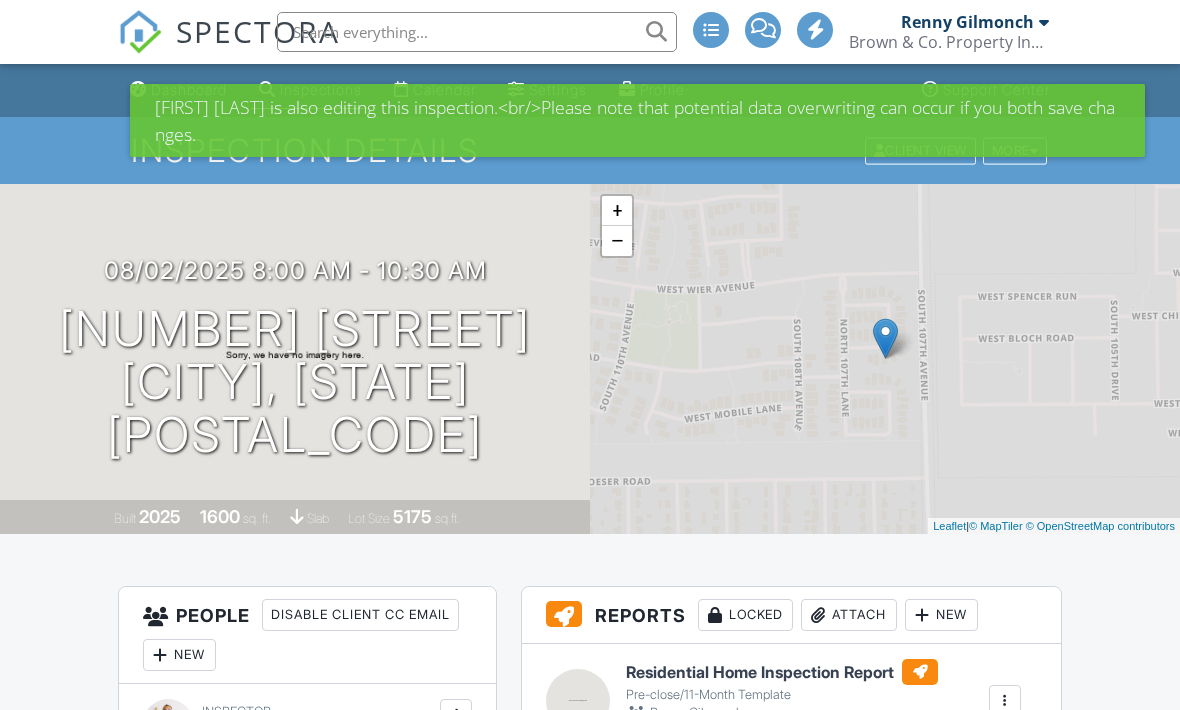 scroll, scrollTop: 0, scrollLeft: 0, axis: both 